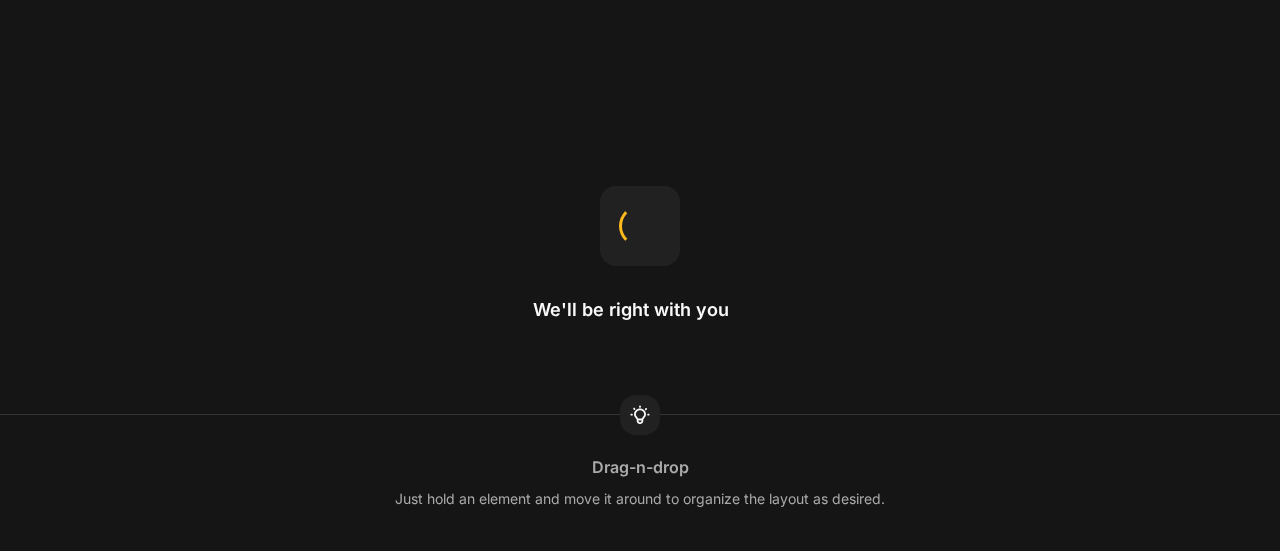 scroll, scrollTop: 0, scrollLeft: 0, axis: both 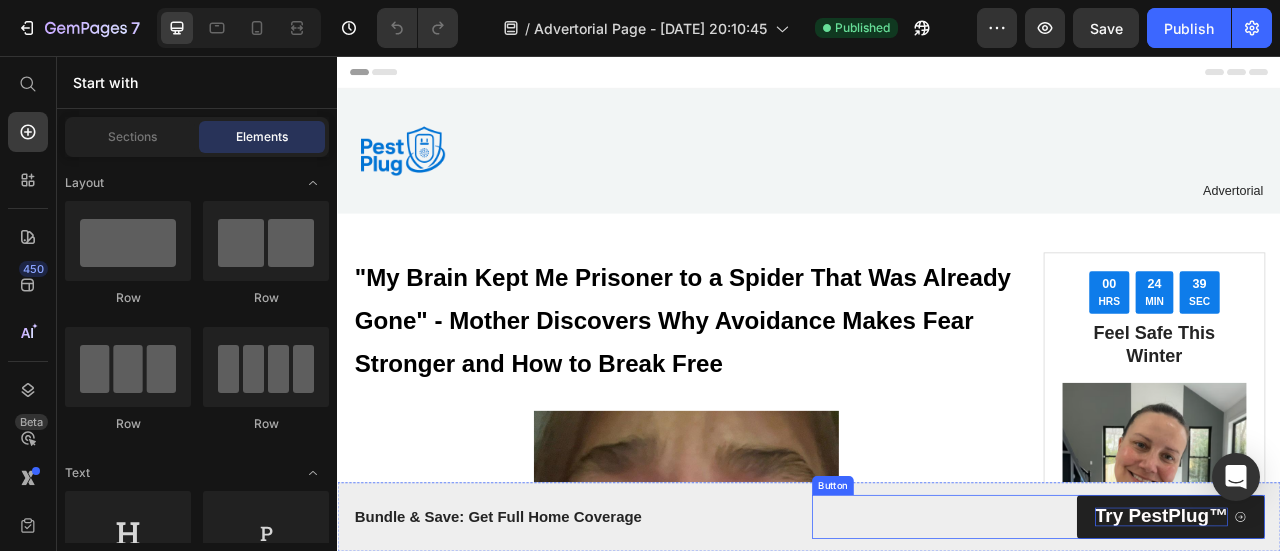 click on "Try PestPlug™" at bounding box center [1385, 639] 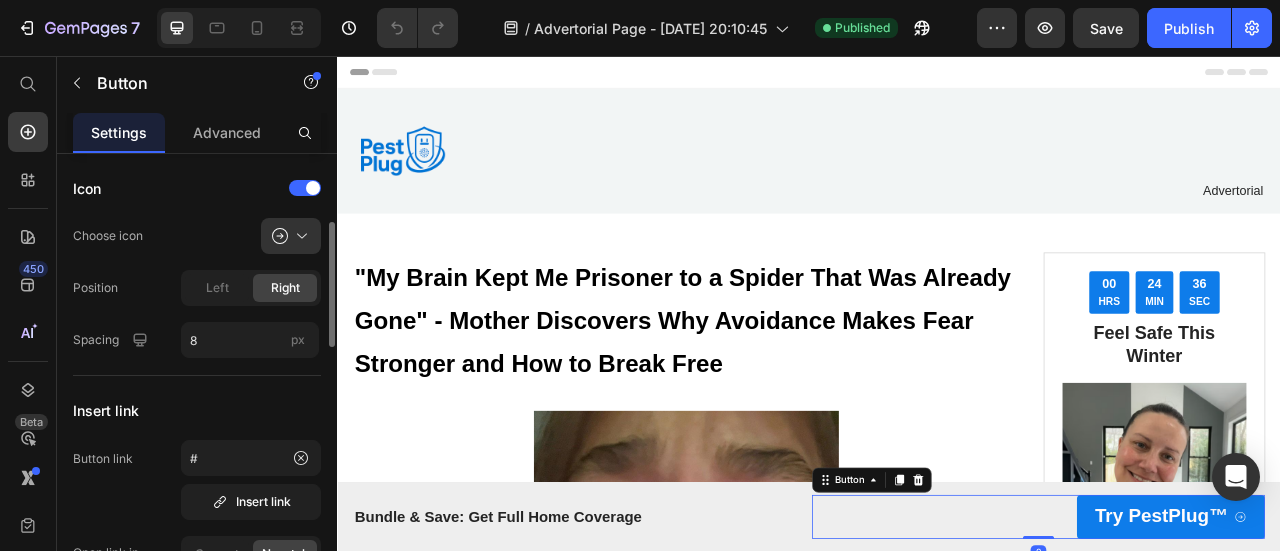 scroll, scrollTop: 205, scrollLeft: 0, axis: vertical 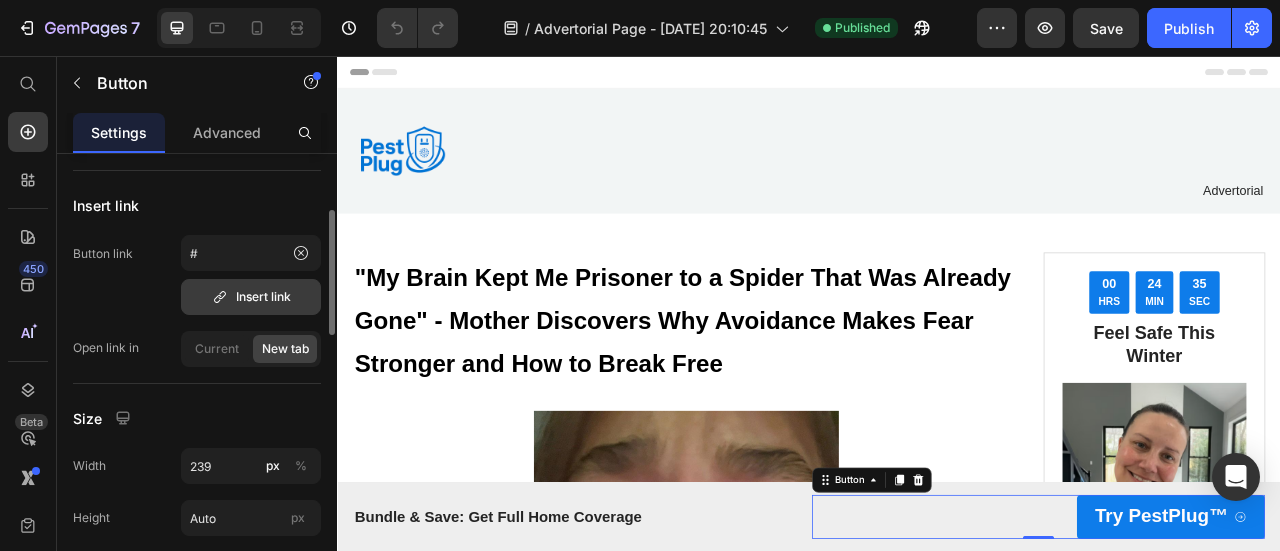 click on "Insert link" at bounding box center (251, 297) 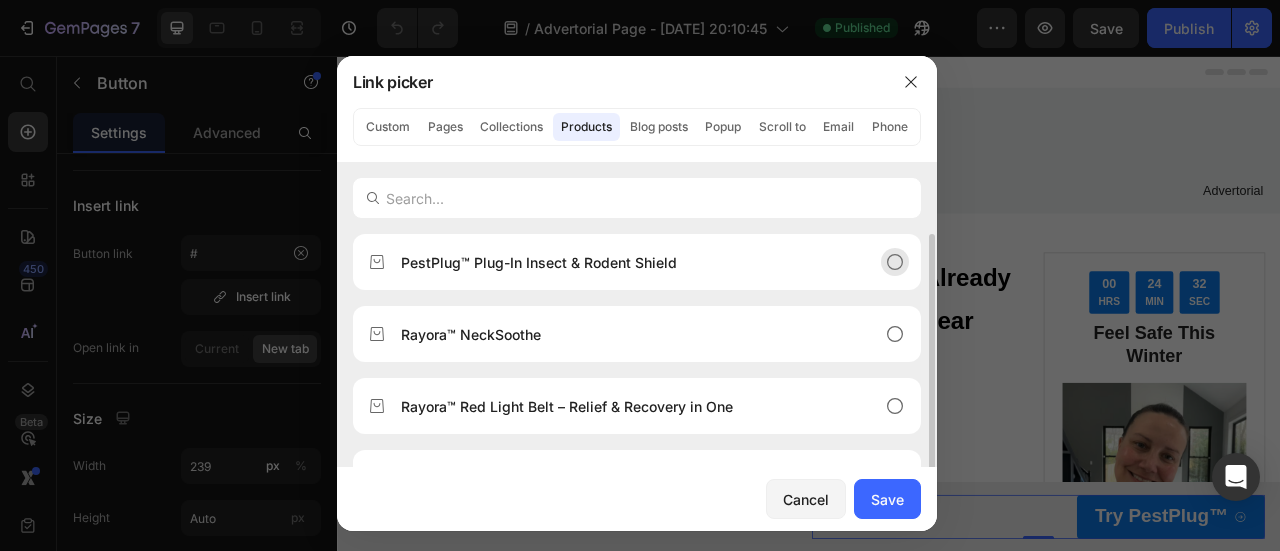 click on "PestPlug™ Plug-In Insect & Rodent Shield" at bounding box center (539, 262) 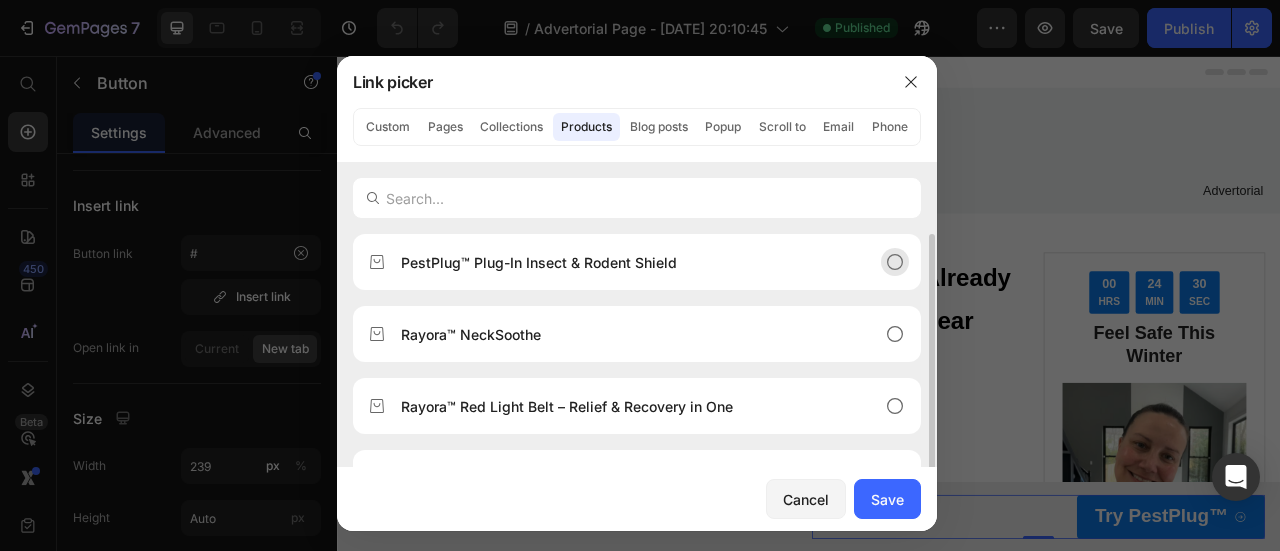 click 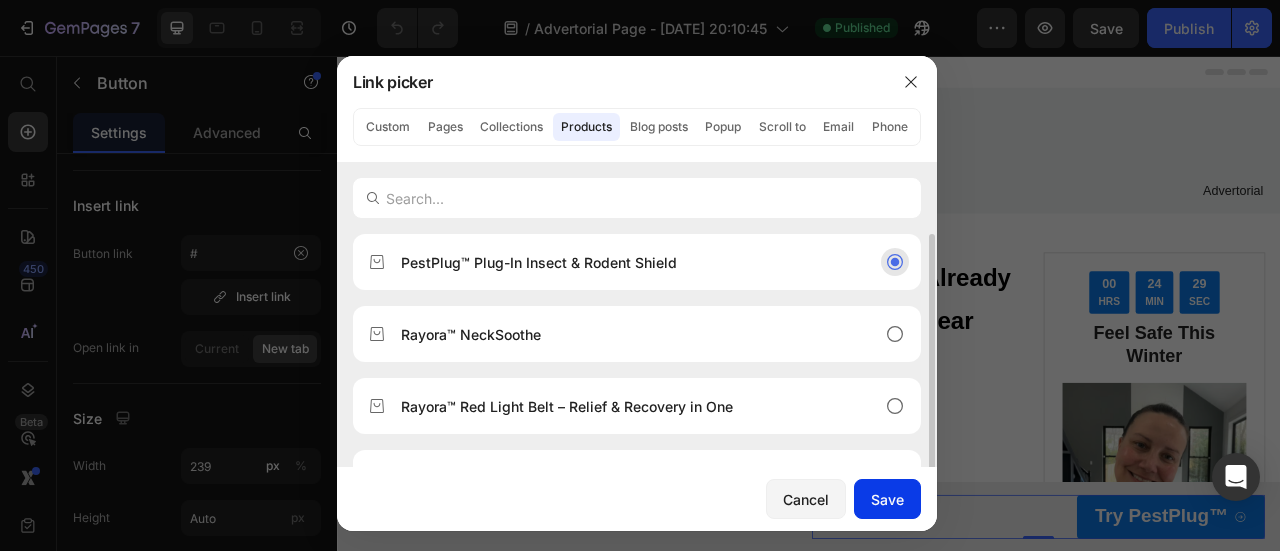 click on "Save" 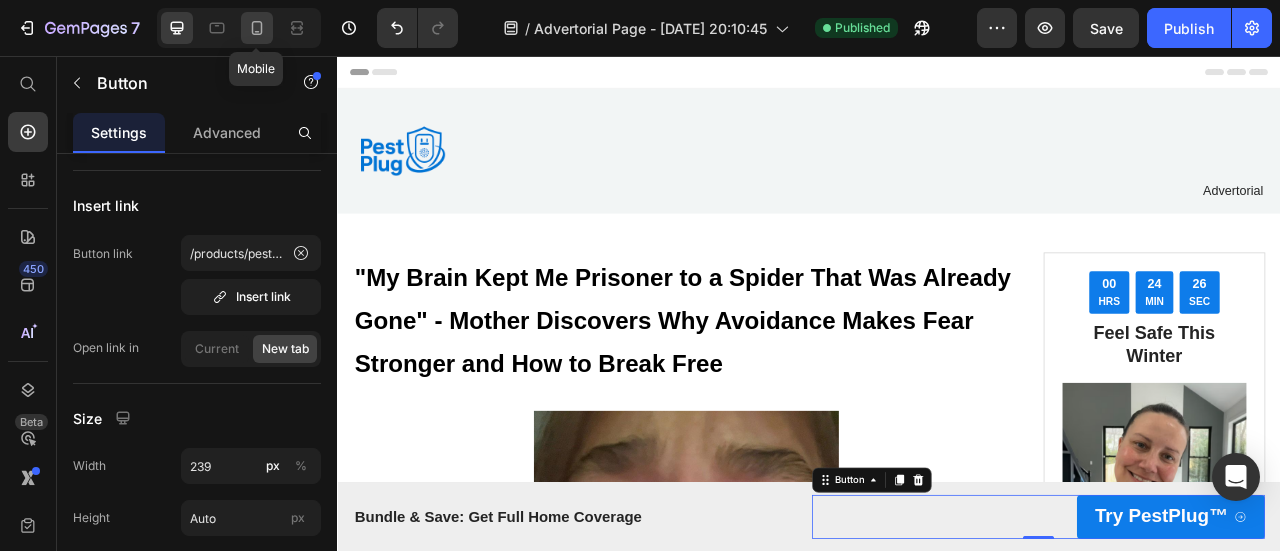 click 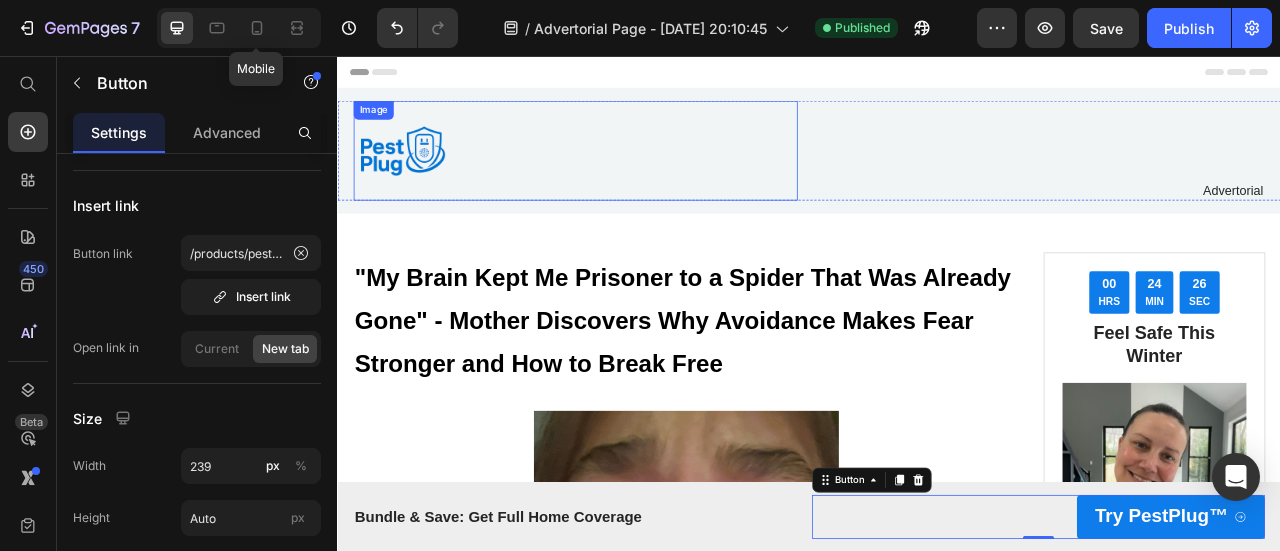 type on "17" 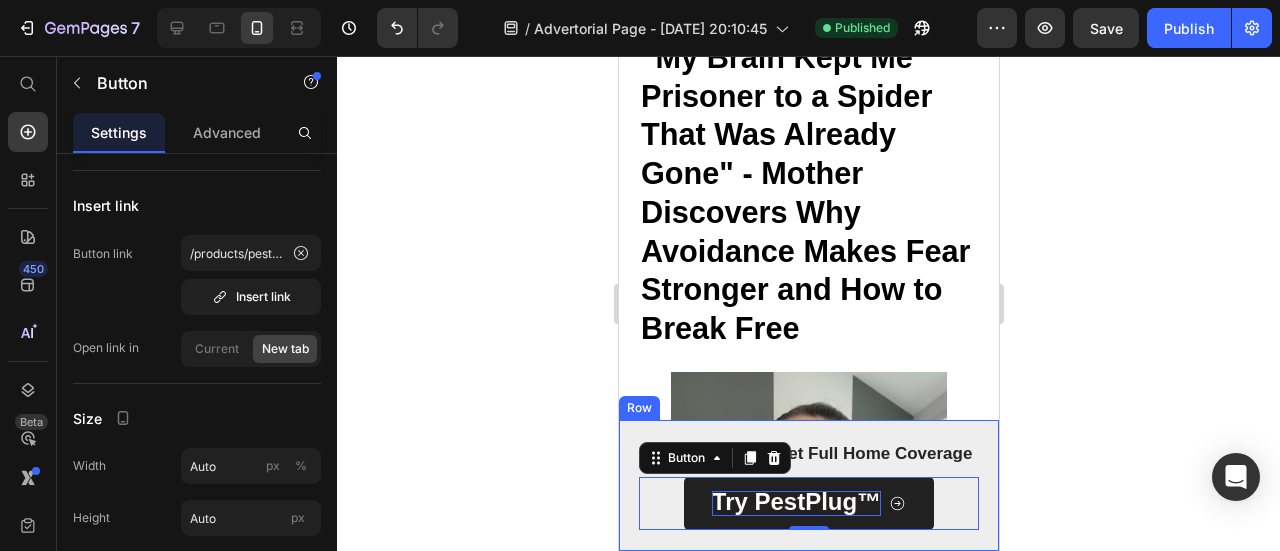 scroll, scrollTop: 351, scrollLeft: 0, axis: vertical 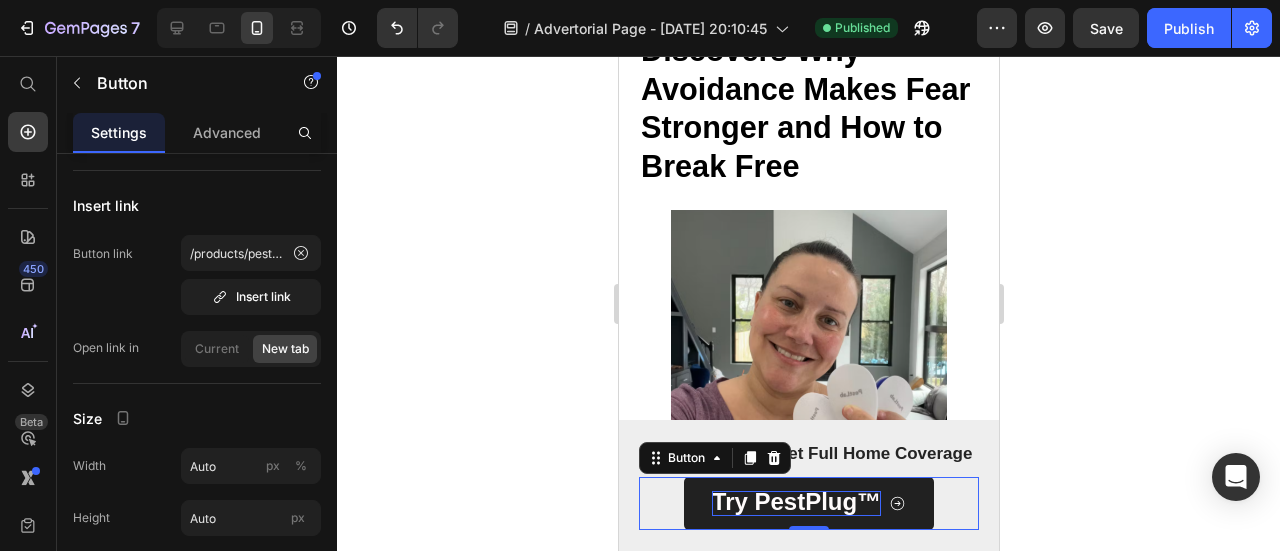 click on "Try PestPlug™" at bounding box center [795, 501] 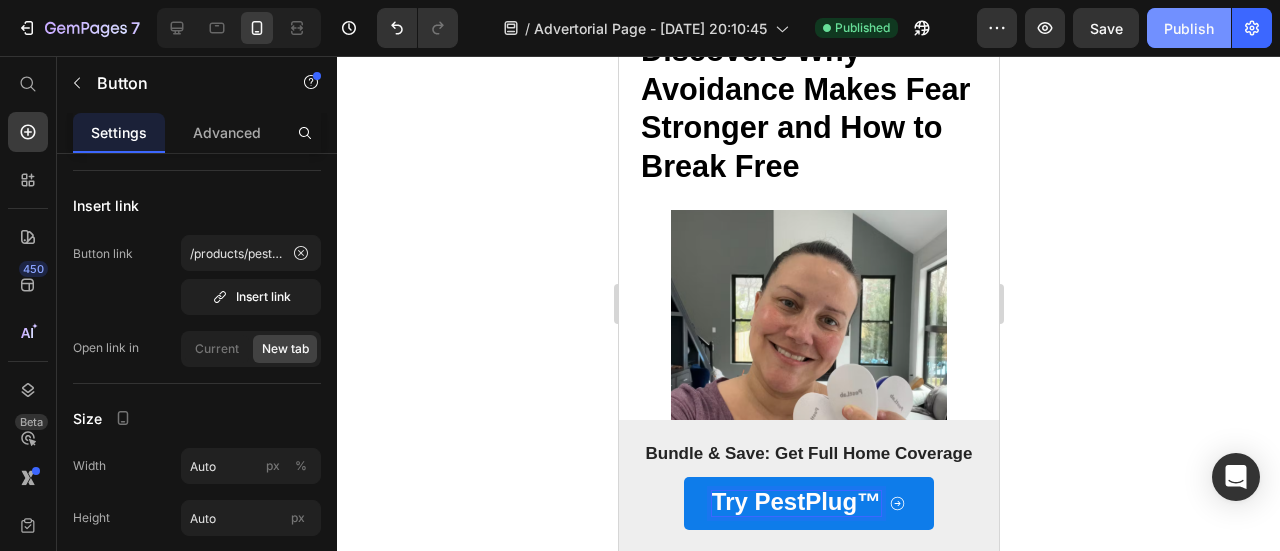 click on "Publish" at bounding box center [1189, 28] 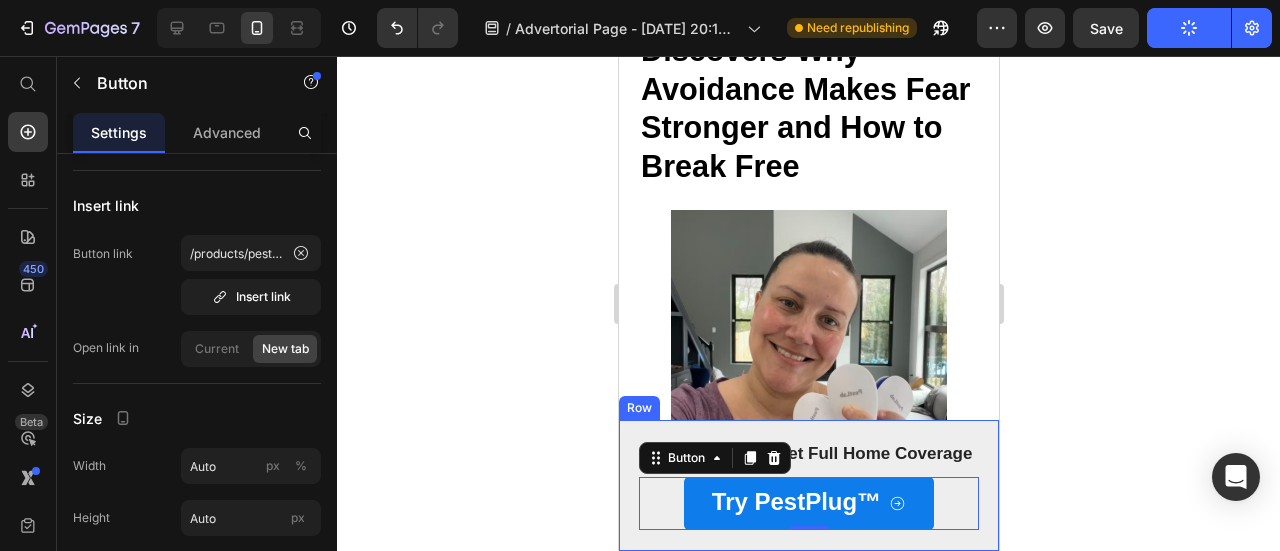click on "Bundle & Save: Get Full Home Coverage  Text Block
Try PestPlug™ Button   0 Row" at bounding box center [808, 485] 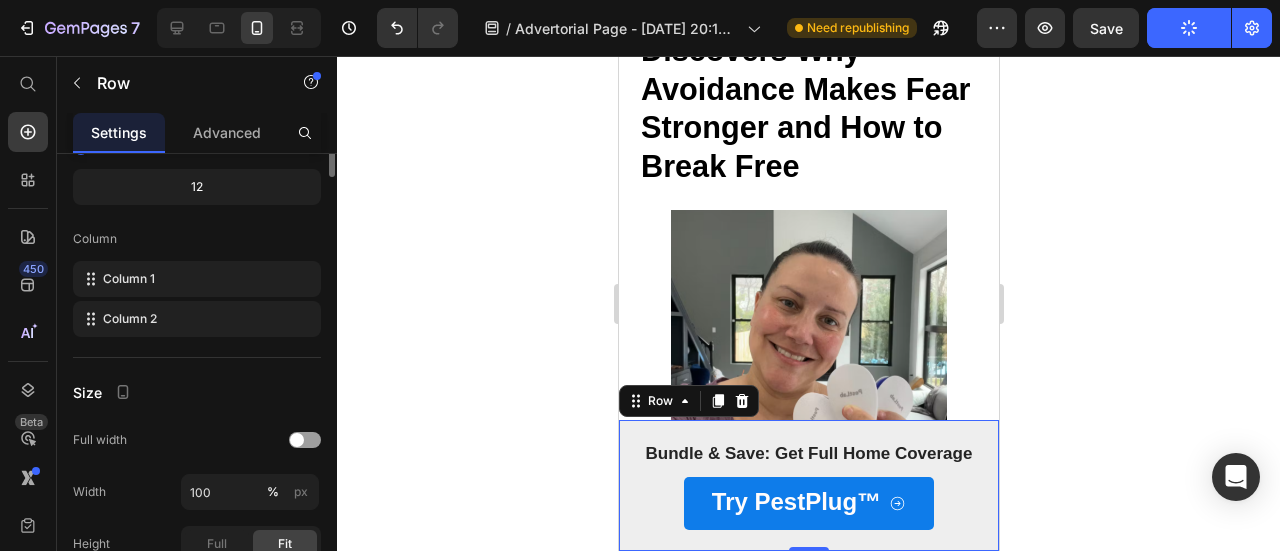 scroll, scrollTop: 0, scrollLeft: 0, axis: both 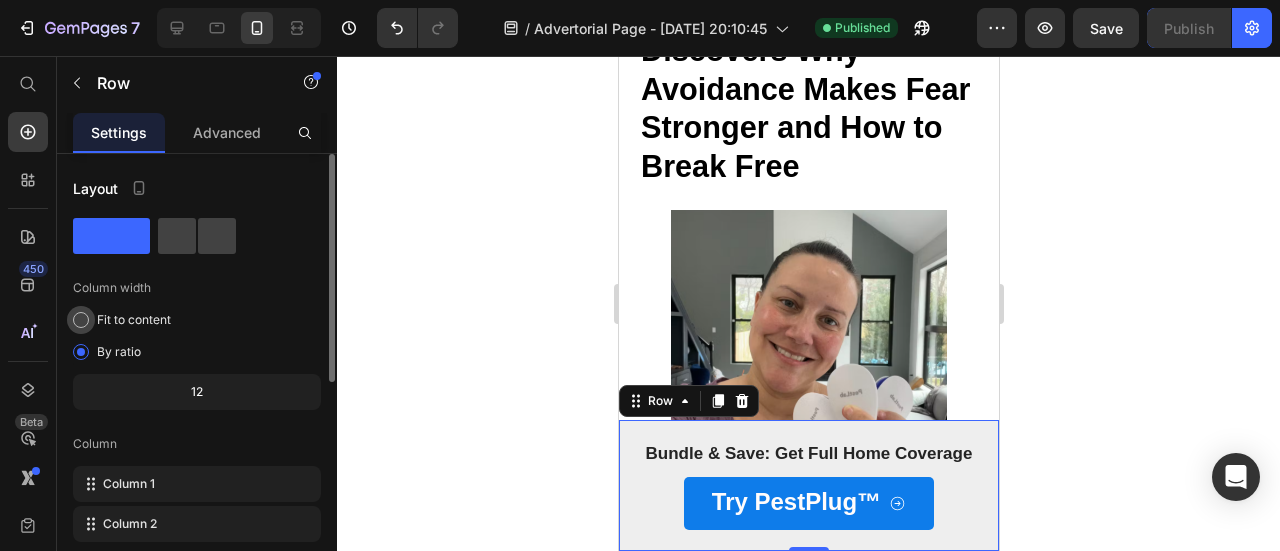 click on "Fit to content" 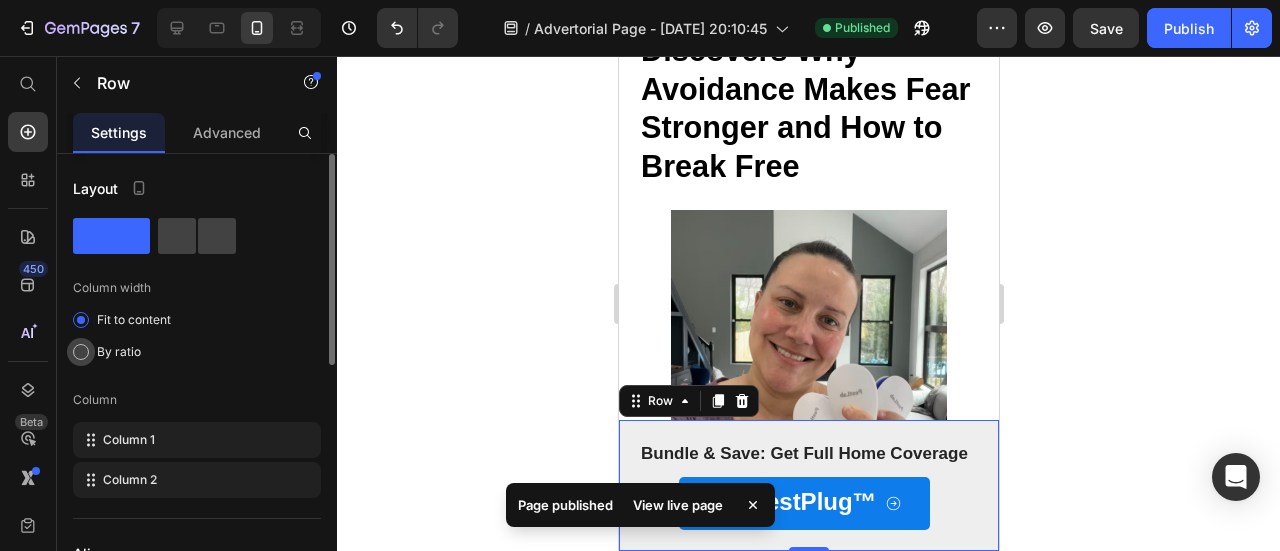 click at bounding box center (81, 352) 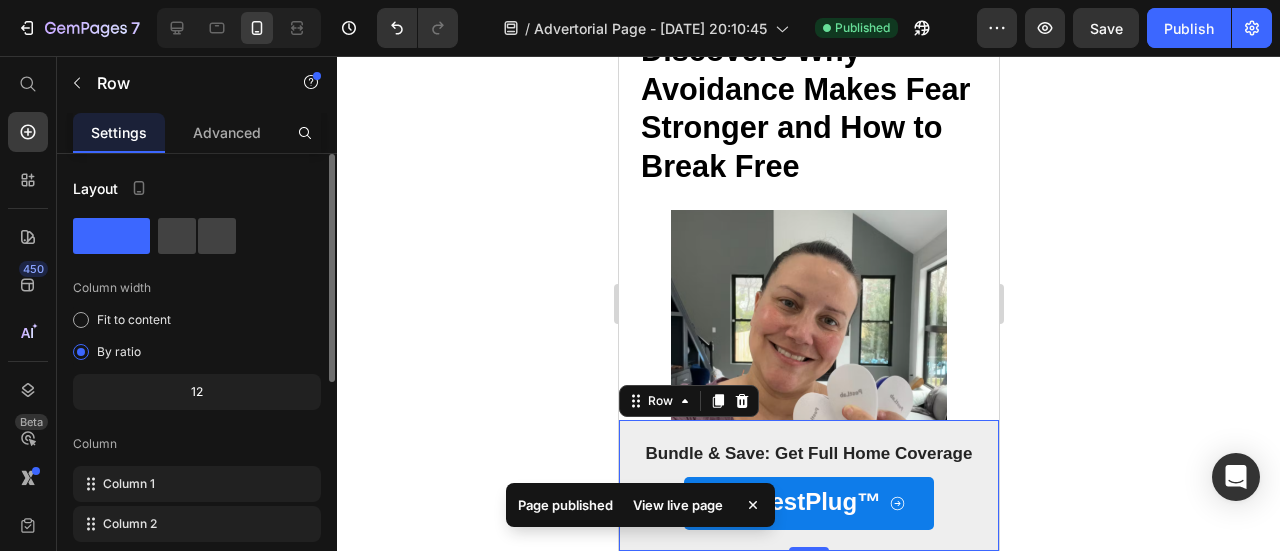 scroll, scrollTop: 13, scrollLeft: 0, axis: vertical 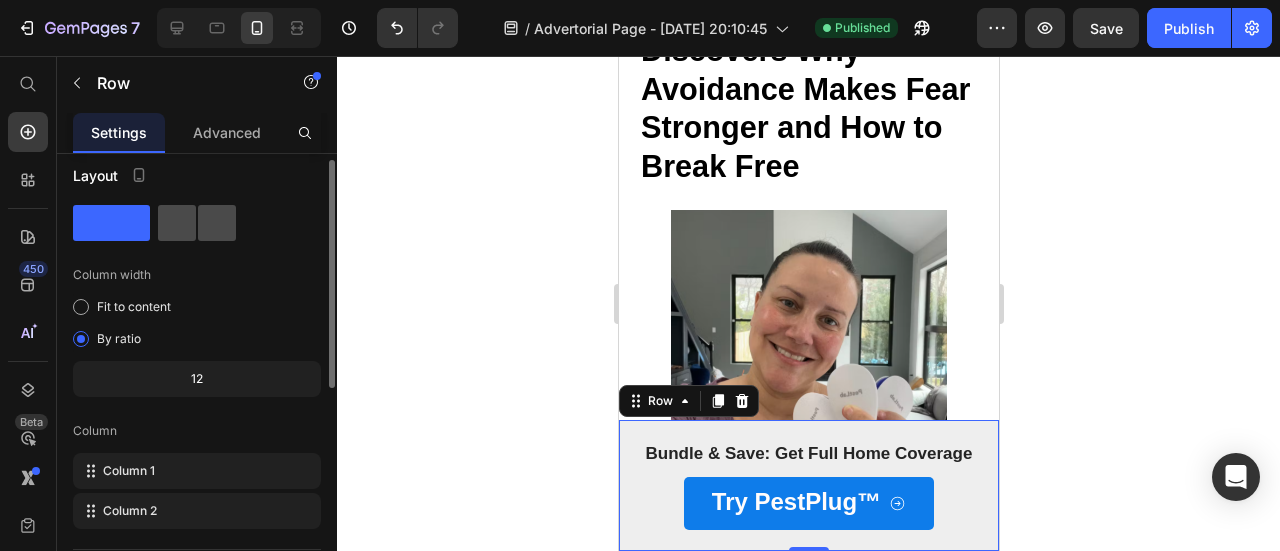 click 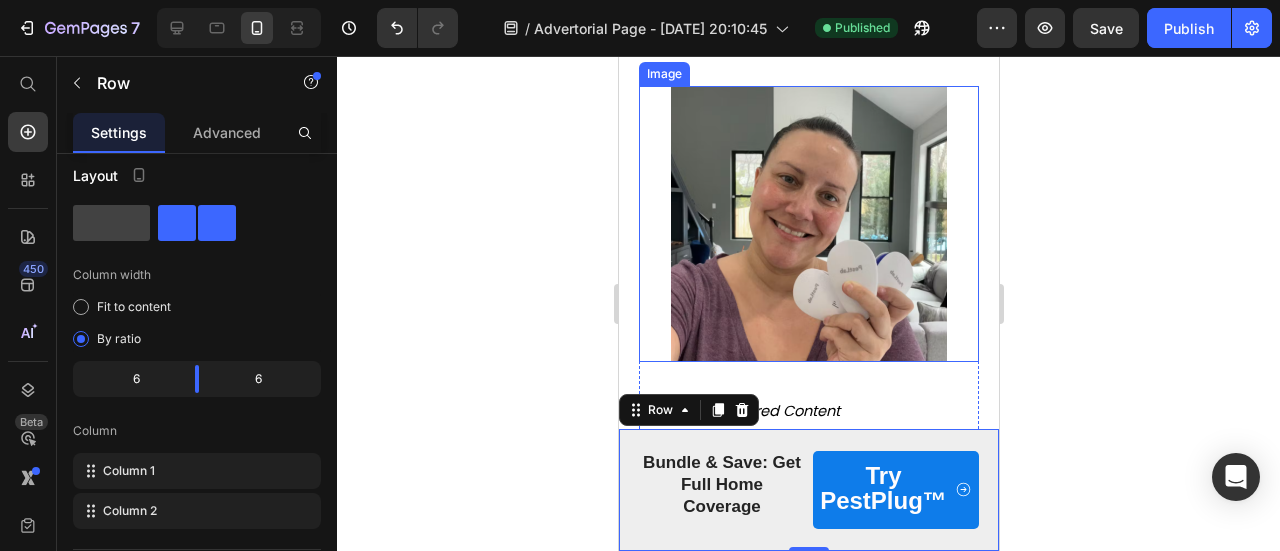 scroll, scrollTop: 474, scrollLeft: 0, axis: vertical 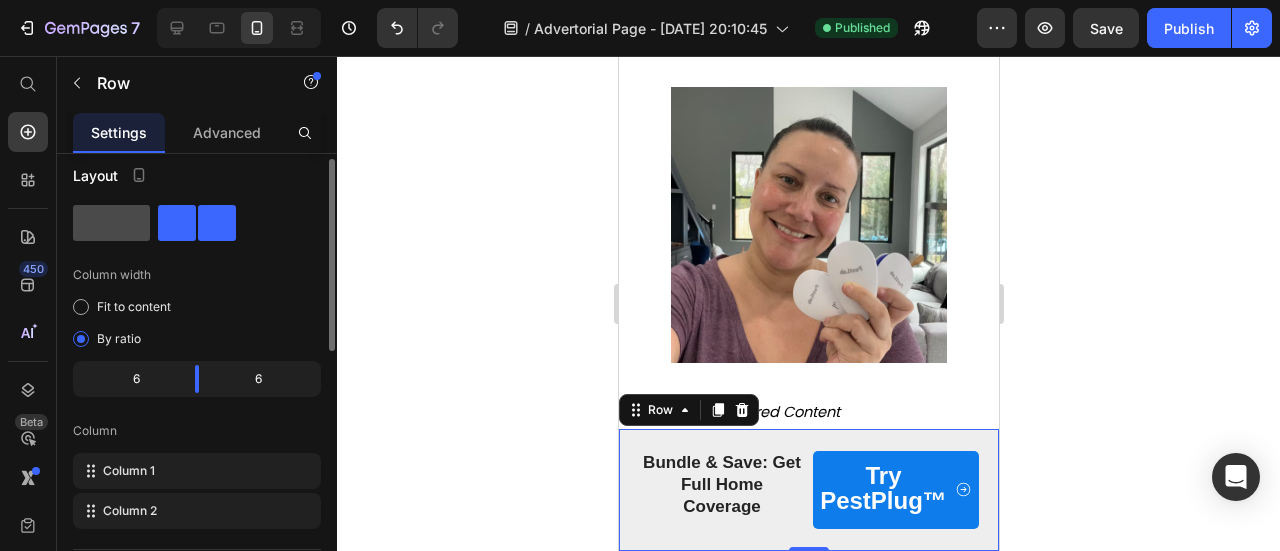 click 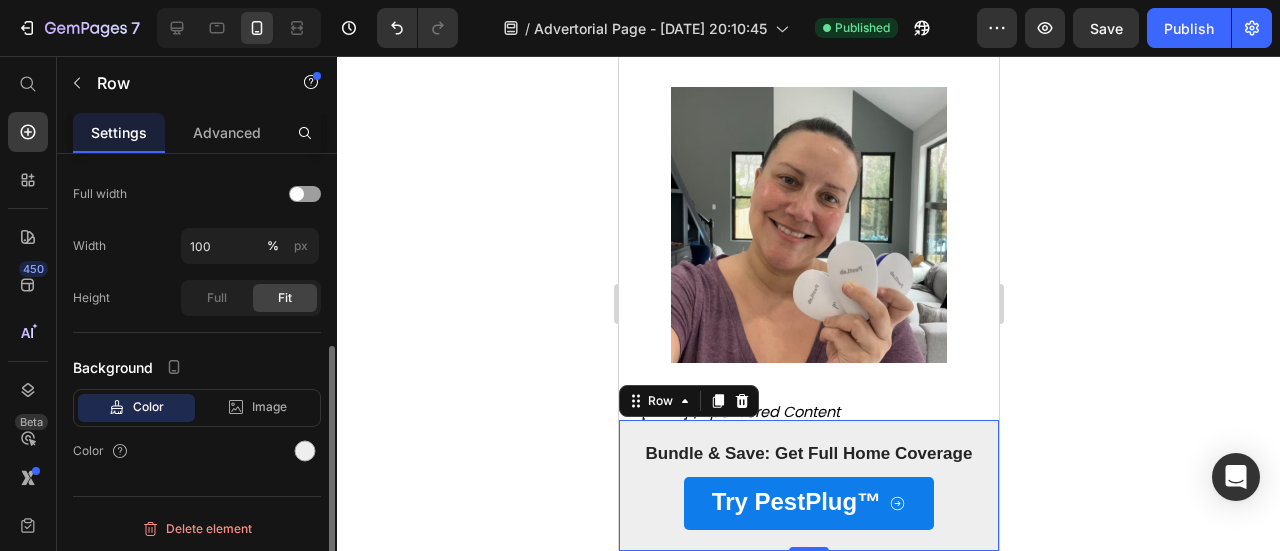 scroll, scrollTop: 404, scrollLeft: 0, axis: vertical 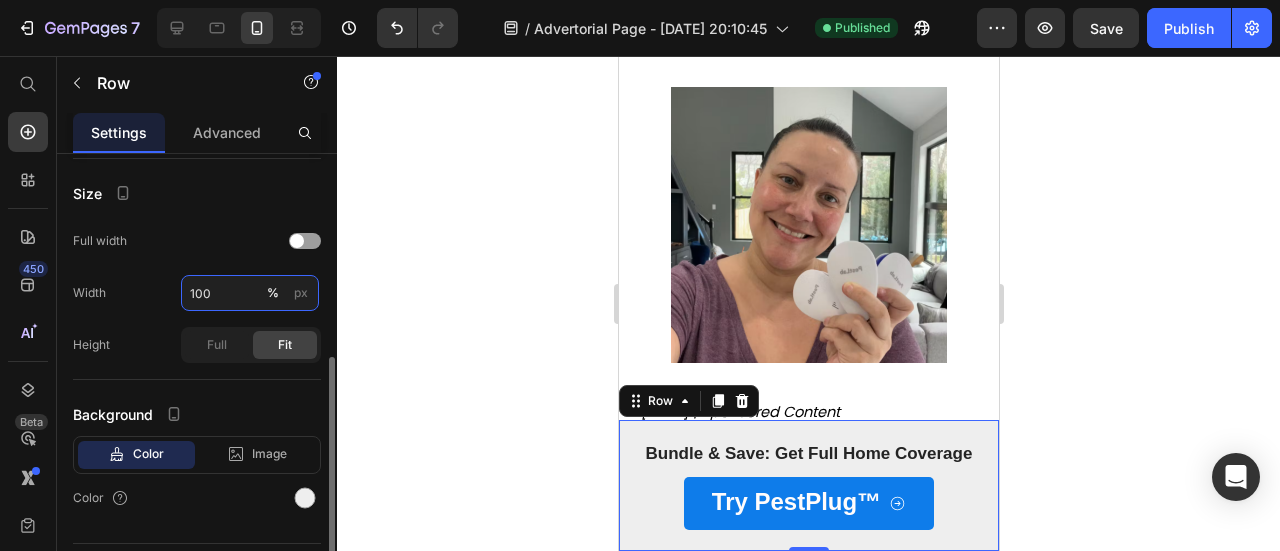 click on "100" at bounding box center [250, 293] 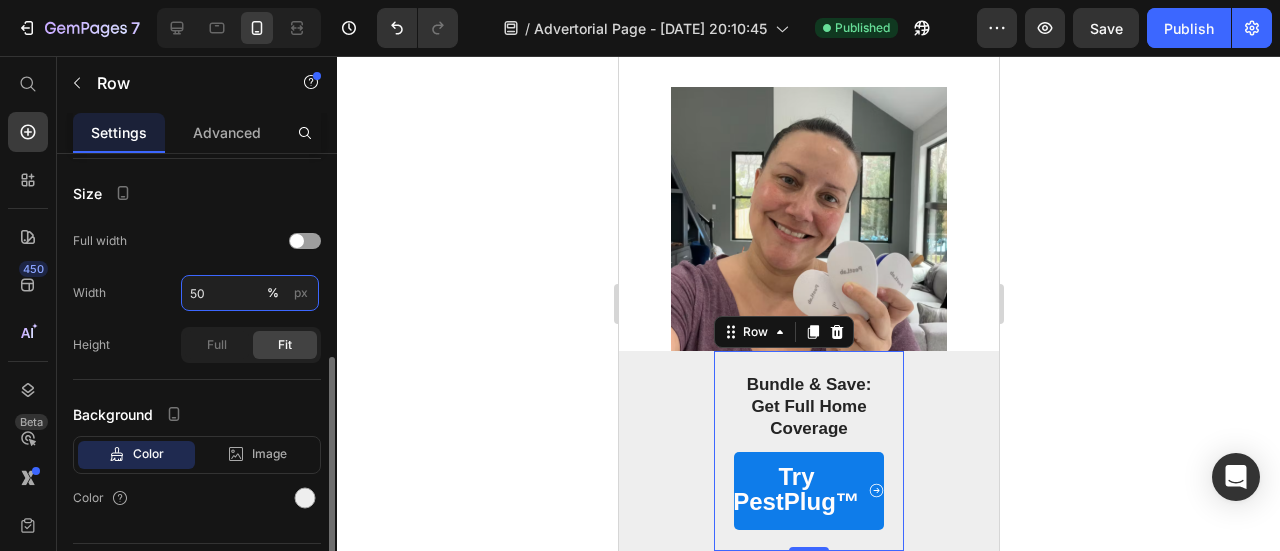 type on "5" 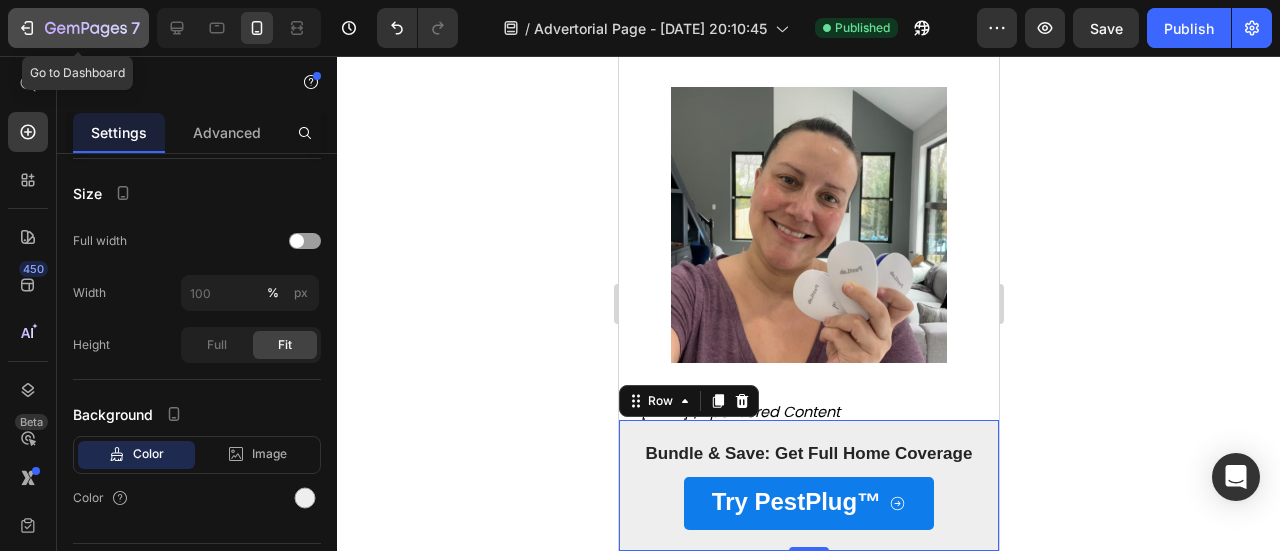 click 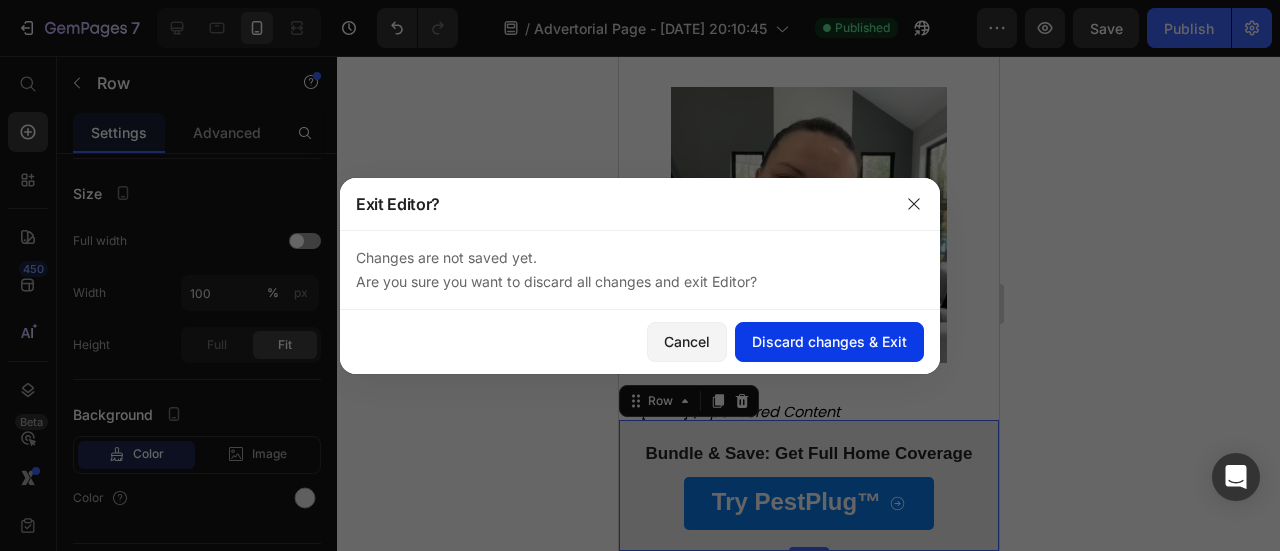 click on "Discard changes & Exit" at bounding box center (829, 341) 